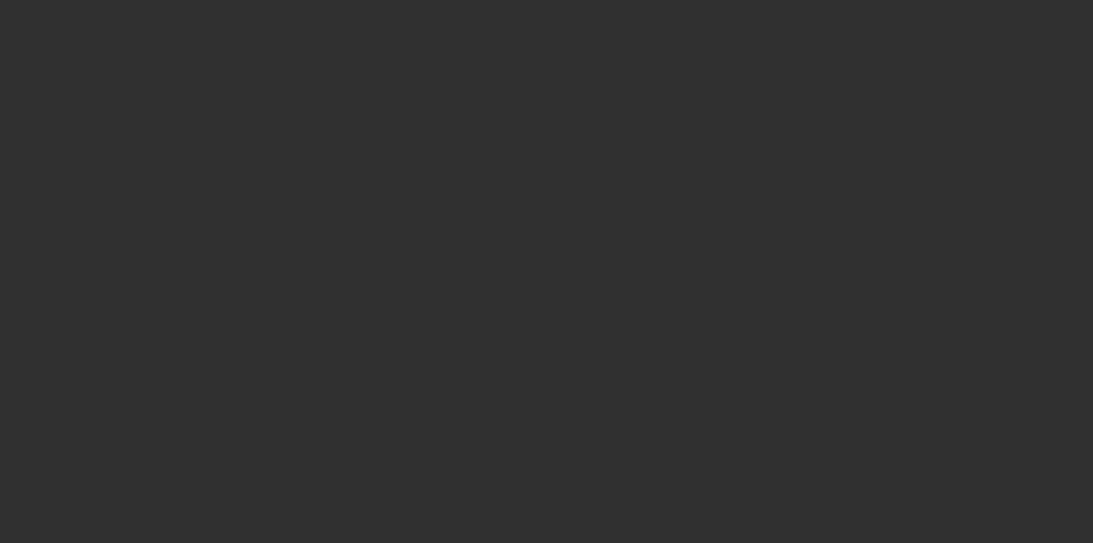 scroll, scrollTop: 0, scrollLeft: 0, axis: both 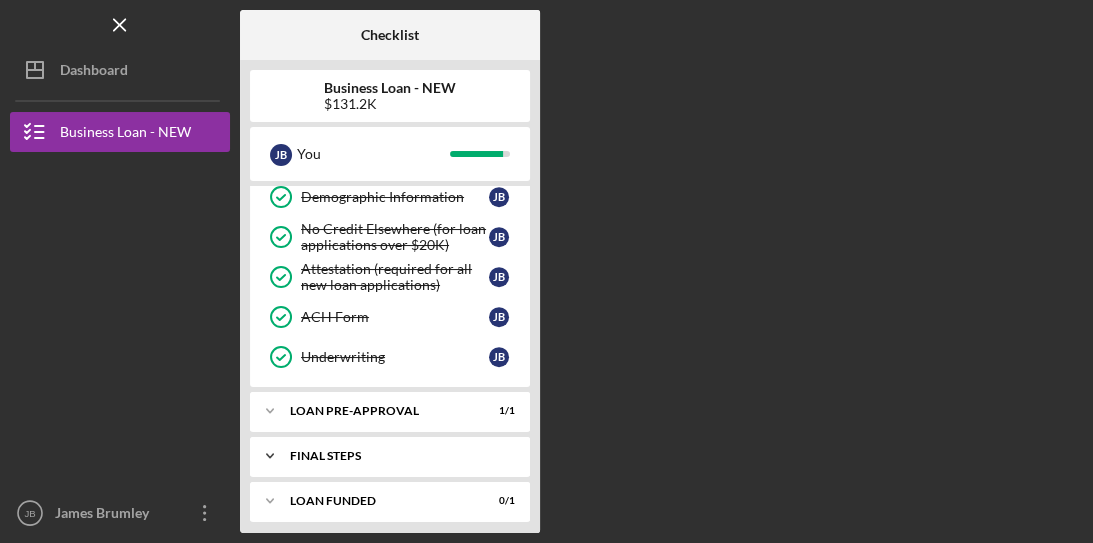click on "Icon/Expander FINAL STEPS 3 / 5" at bounding box center [390, 456] 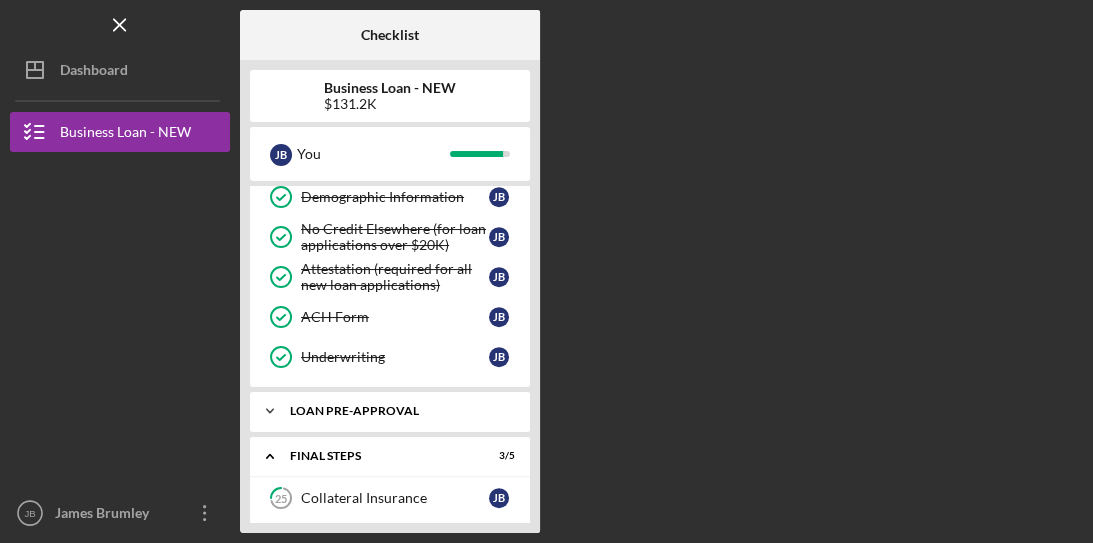 scroll, scrollTop: 820, scrollLeft: 0, axis: vertical 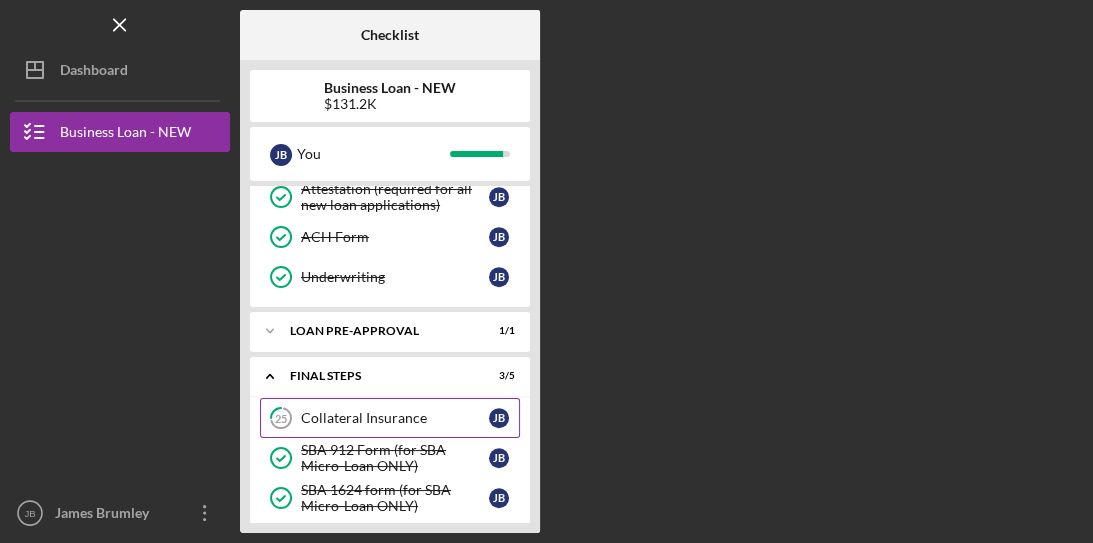 click on "Collateral Insurance" at bounding box center [395, 418] 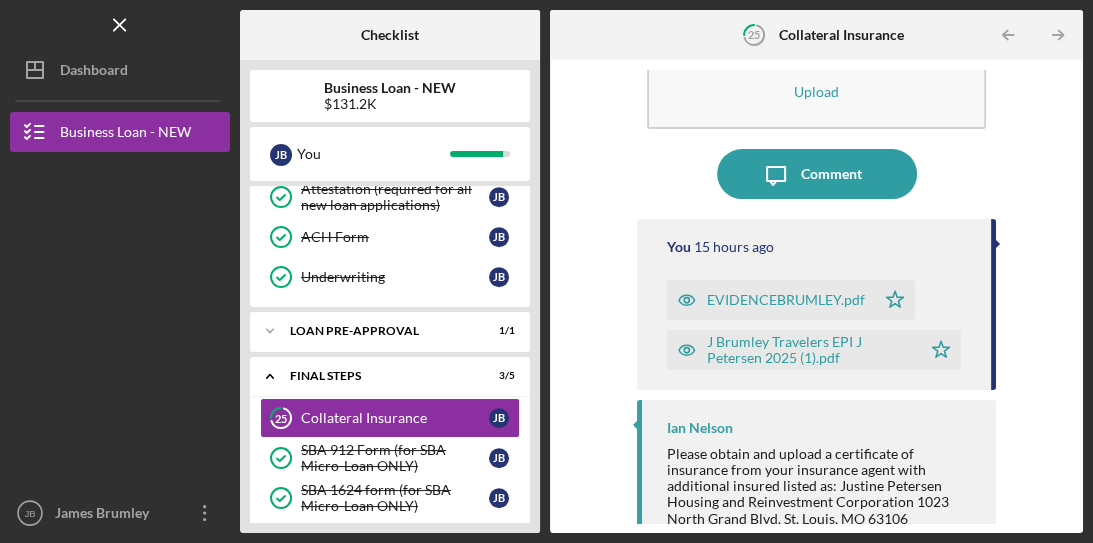 scroll, scrollTop: 108, scrollLeft: 0, axis: vertical 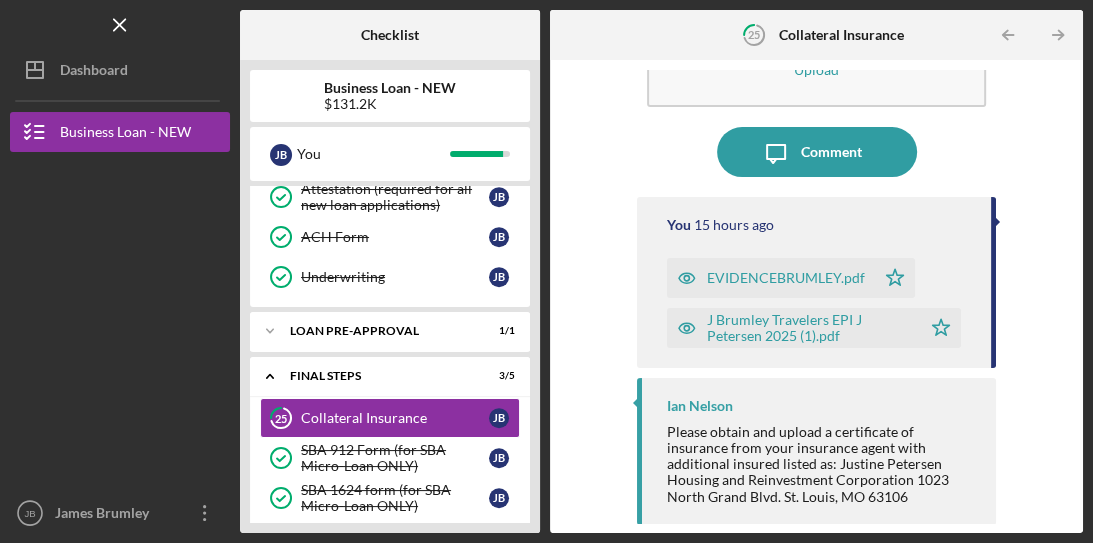 click 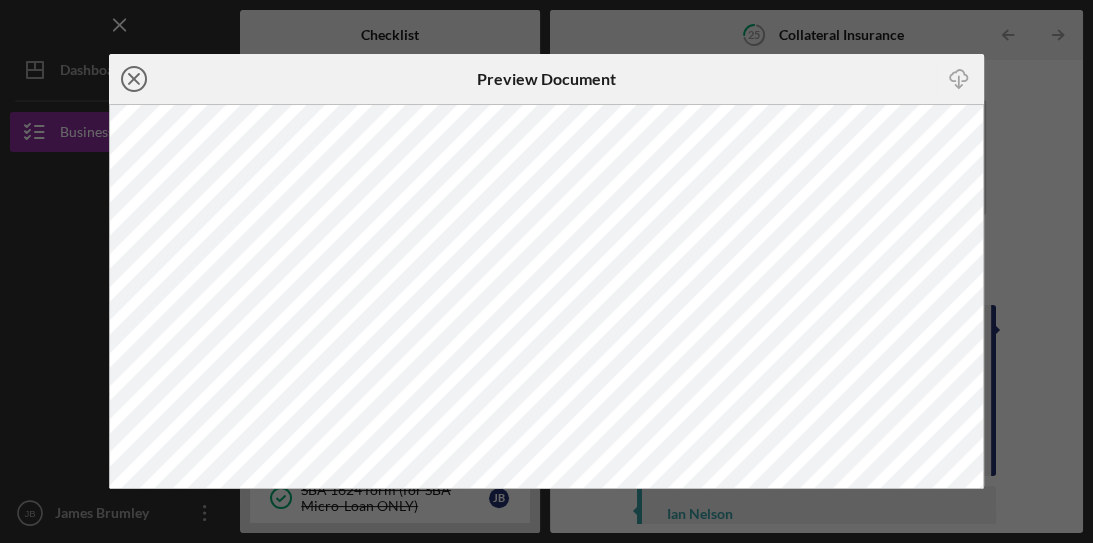 click on "Icon/Close" 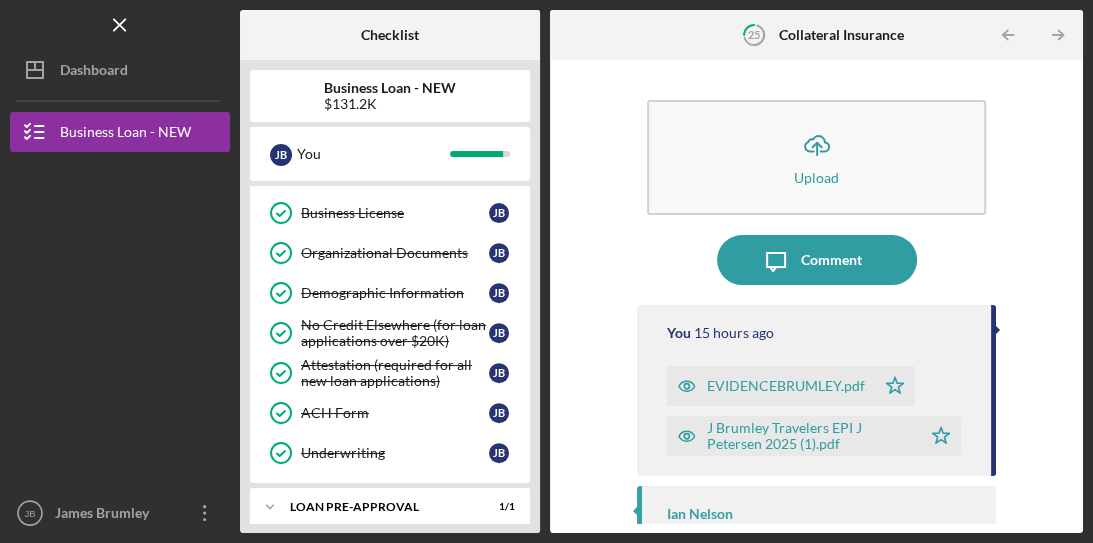 scroll, scrollTop: 580, scrollLeft: 0, axis: vertical 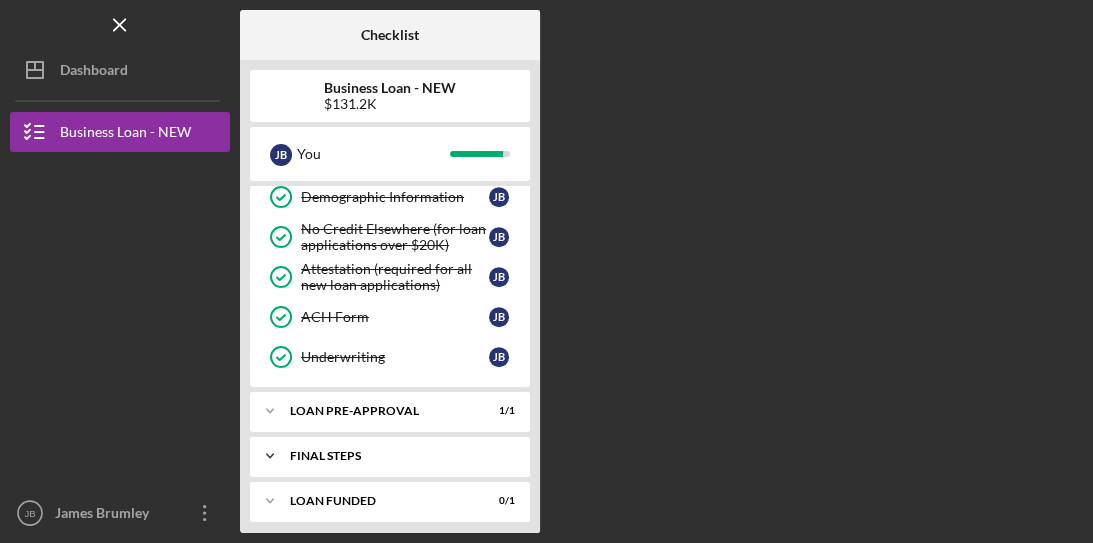 click on "Icon/Expander FINAL STEPS 3 / 5" at bounding box center (390, 456) 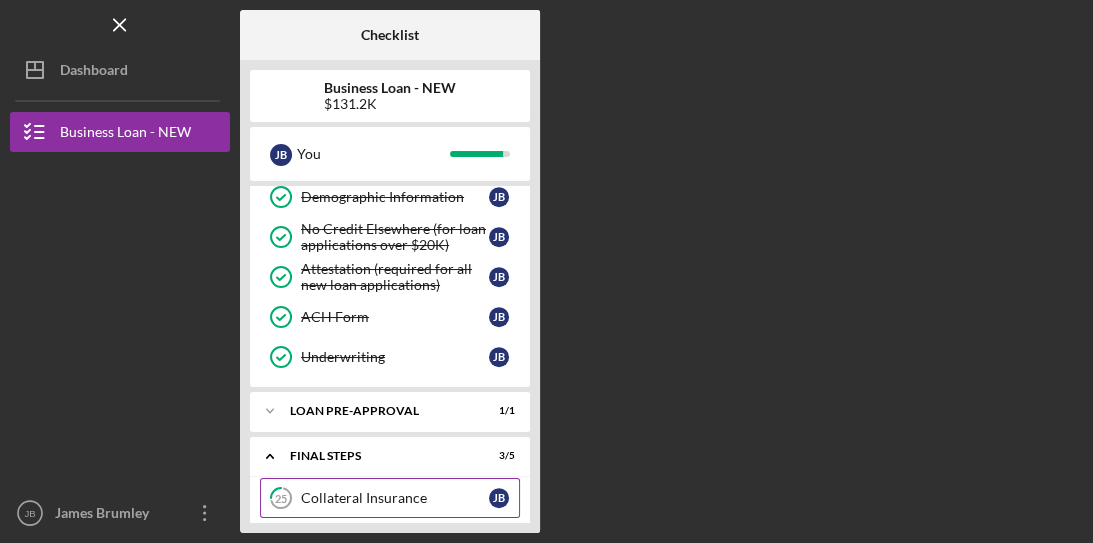click on "Collateral Insurance" at bounding box center (395, 498) 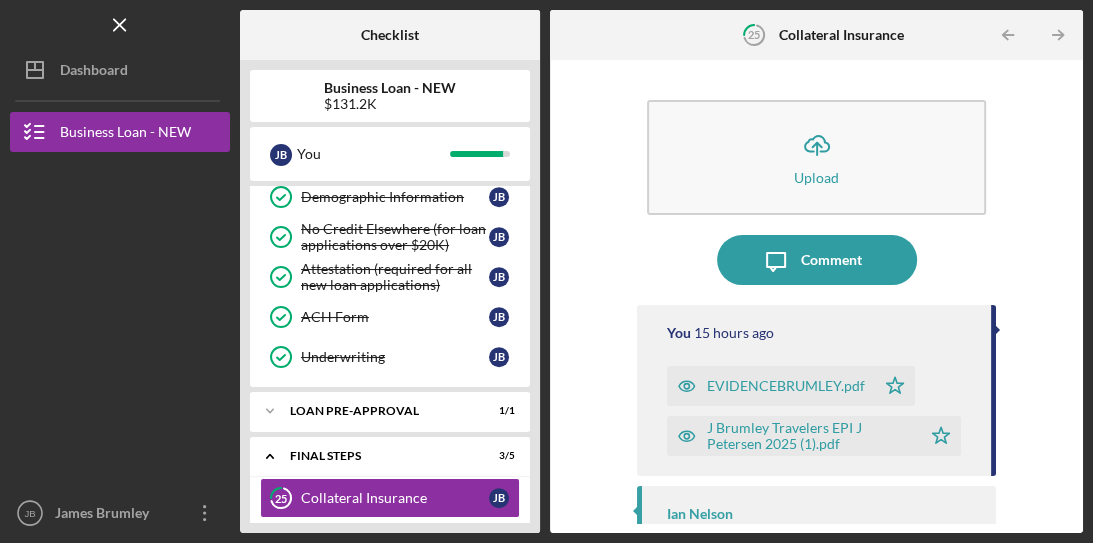 click on "J Brumley Travelers EPI J Petersen 2025 (1).pdf" at bounding box center (809, 436) 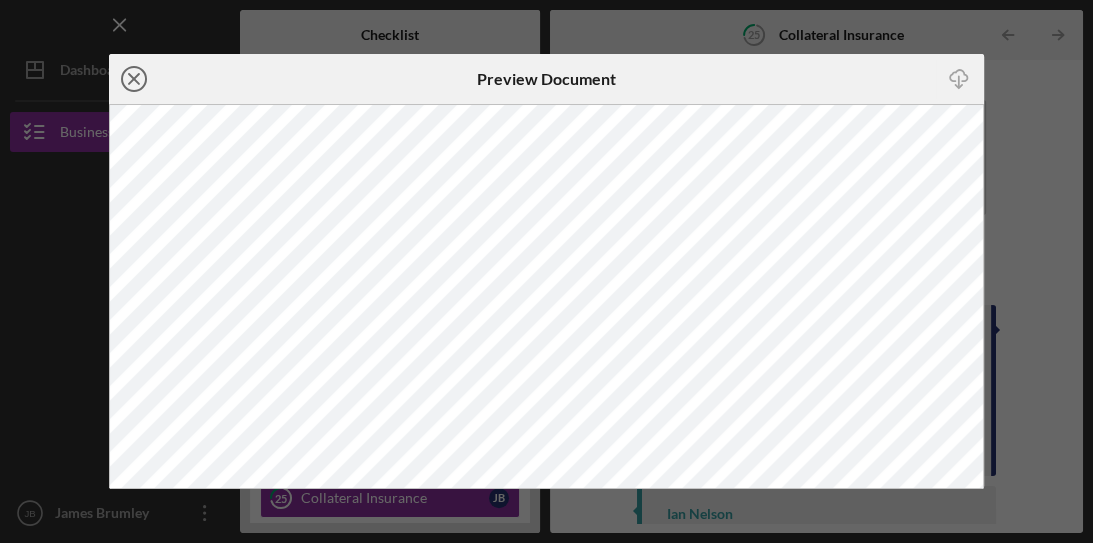 click on "Icon/Close" 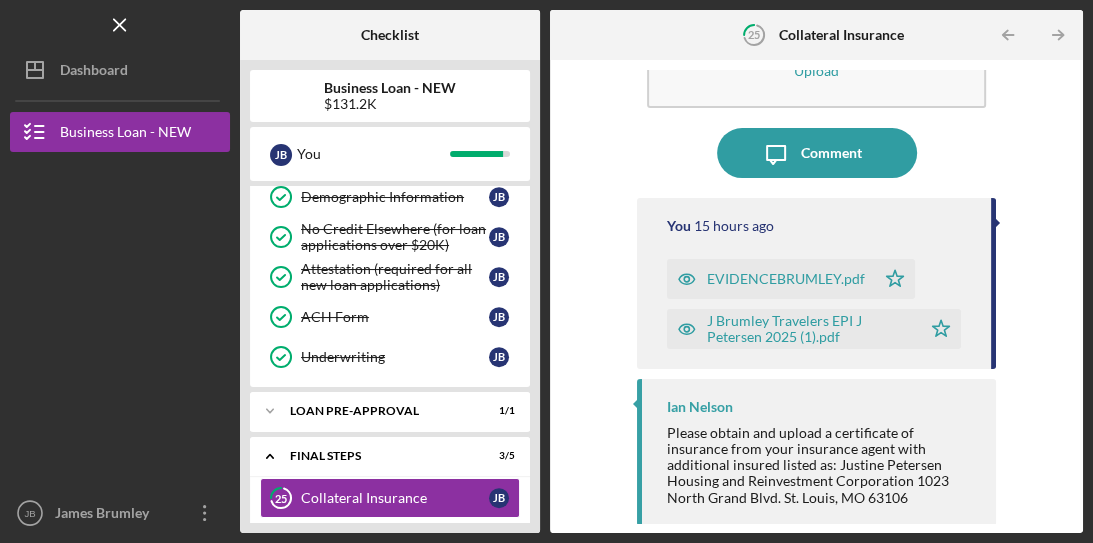scroll, scrollTop: 108, scrollLeft: 0, axis: vertical 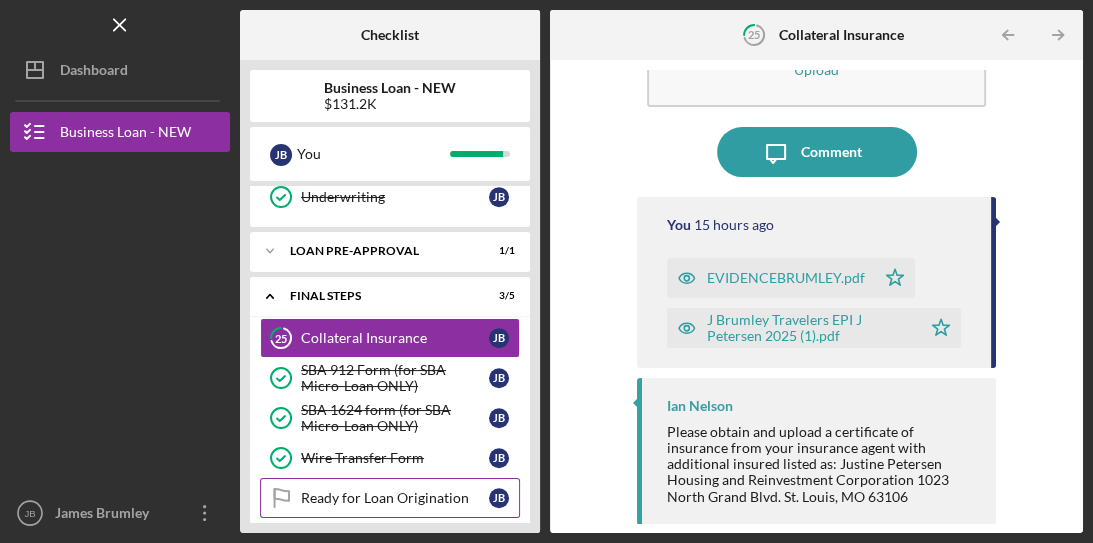 click on "Ready for Loan Origination" at bounding box center (395, 498) 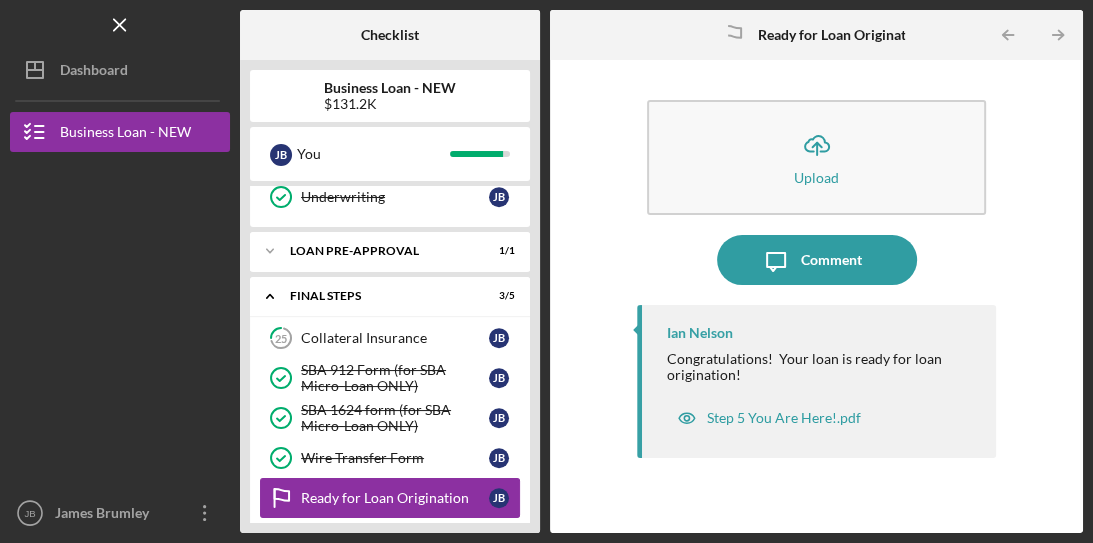 scroll, scrollTop: 949, scrollLeft: 0, axis: vertical 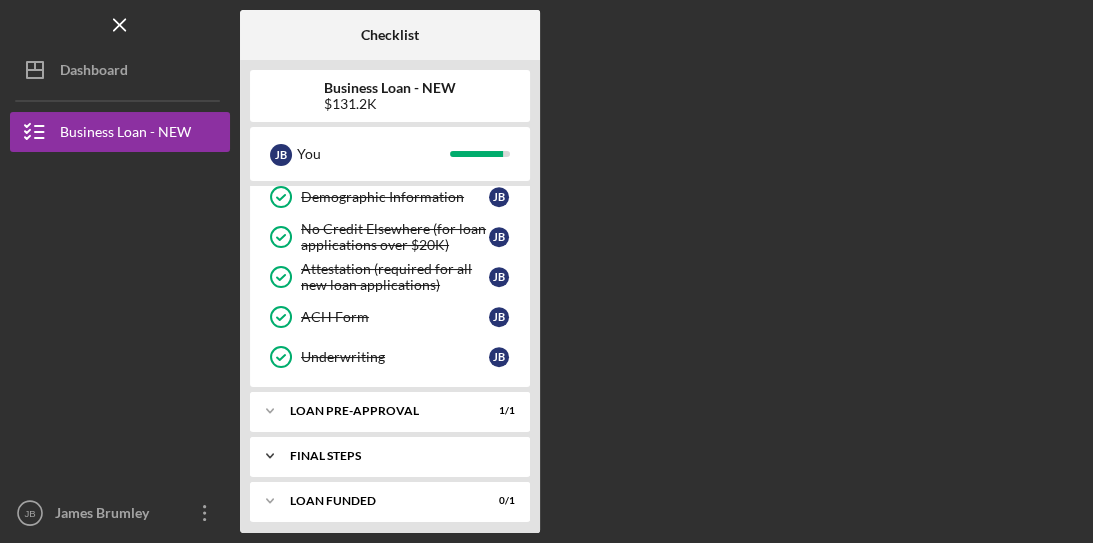 click on "FINAL STEPS" at bounding box center [397, 456] 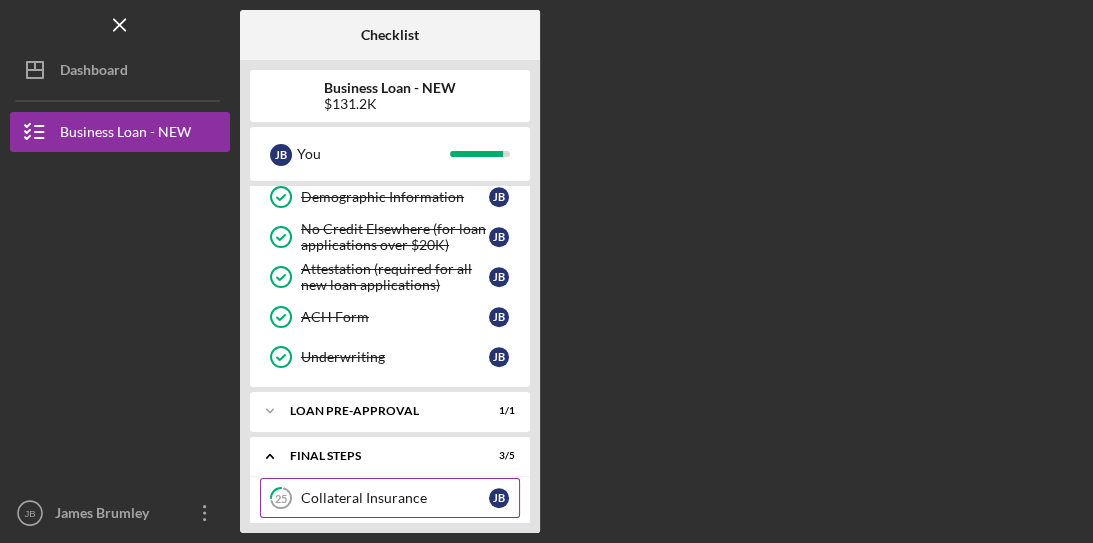 click on "Collateral Insurance" at bounding box center [395, 498] 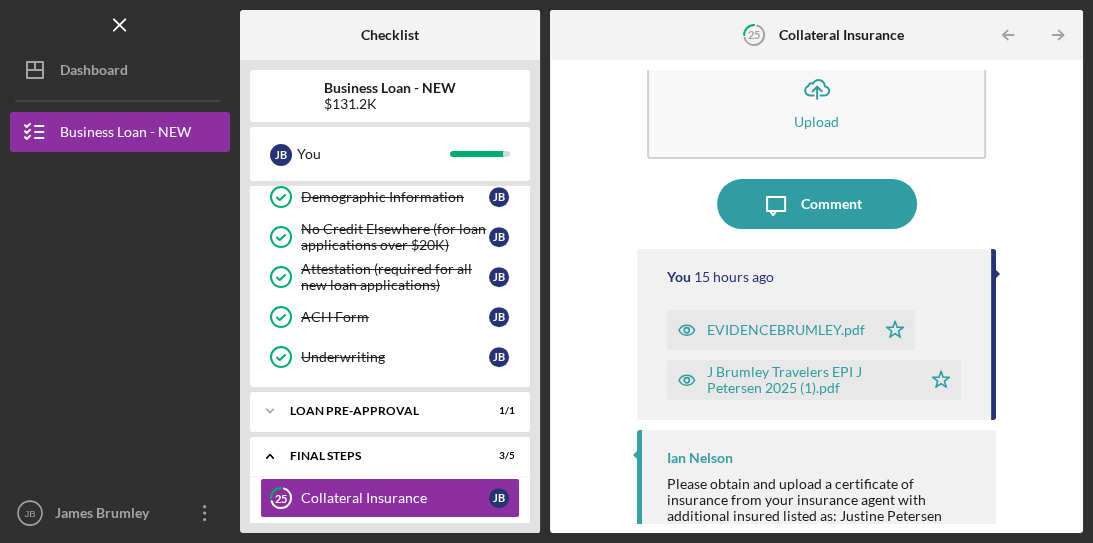 scroll, scrollTop: 108, scrollLeft: 0, axis: vertical 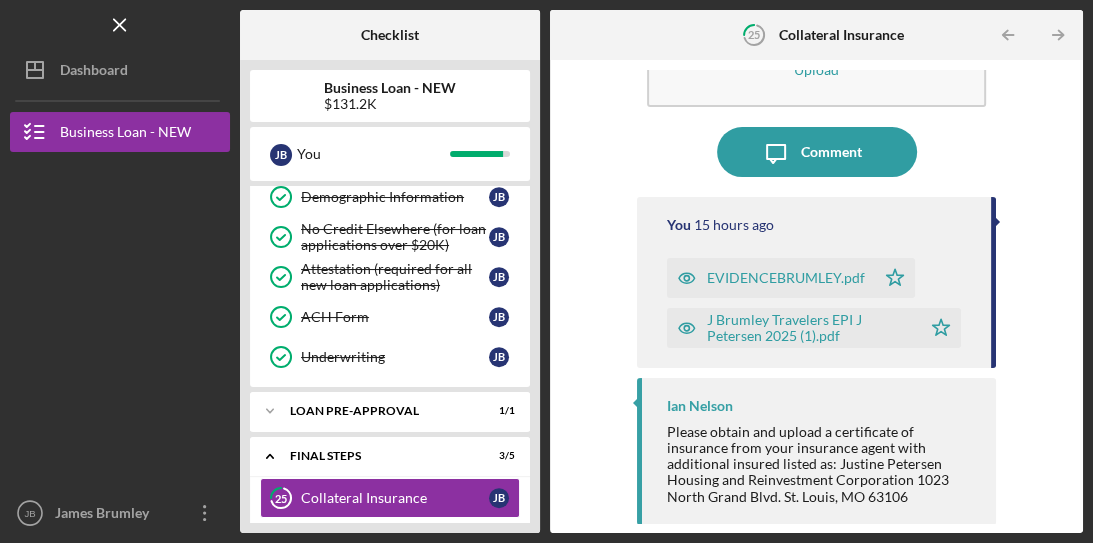 click on "J Brumley Travelers EPI J Petersen 2025 (1).pdf" at bounding box center (809, 328) 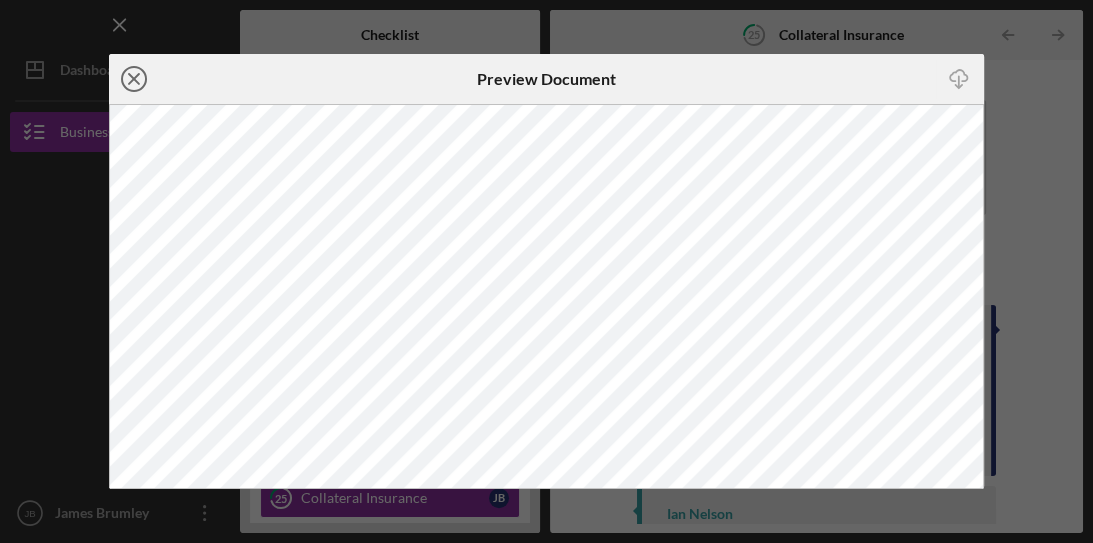 click on "Icon/Close" 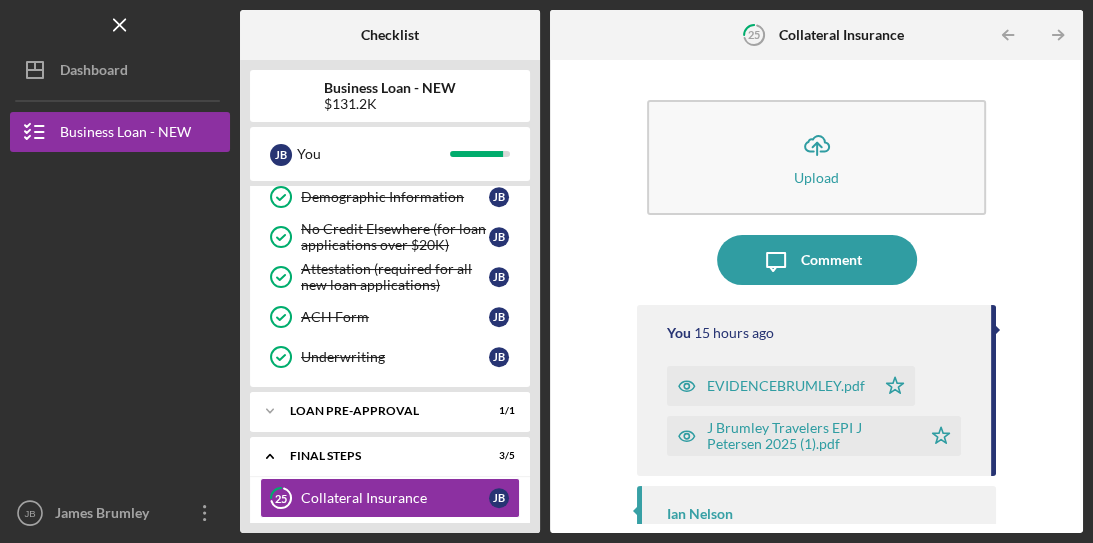 click on "EVIDENCEBRUMLEY.pdf" at bounding box center (786, 386) 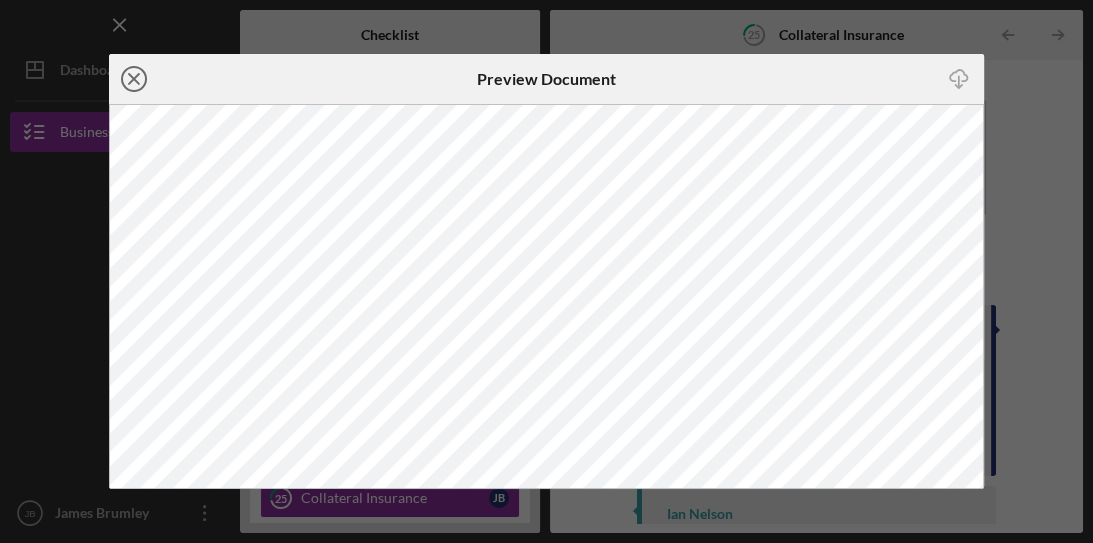 click 